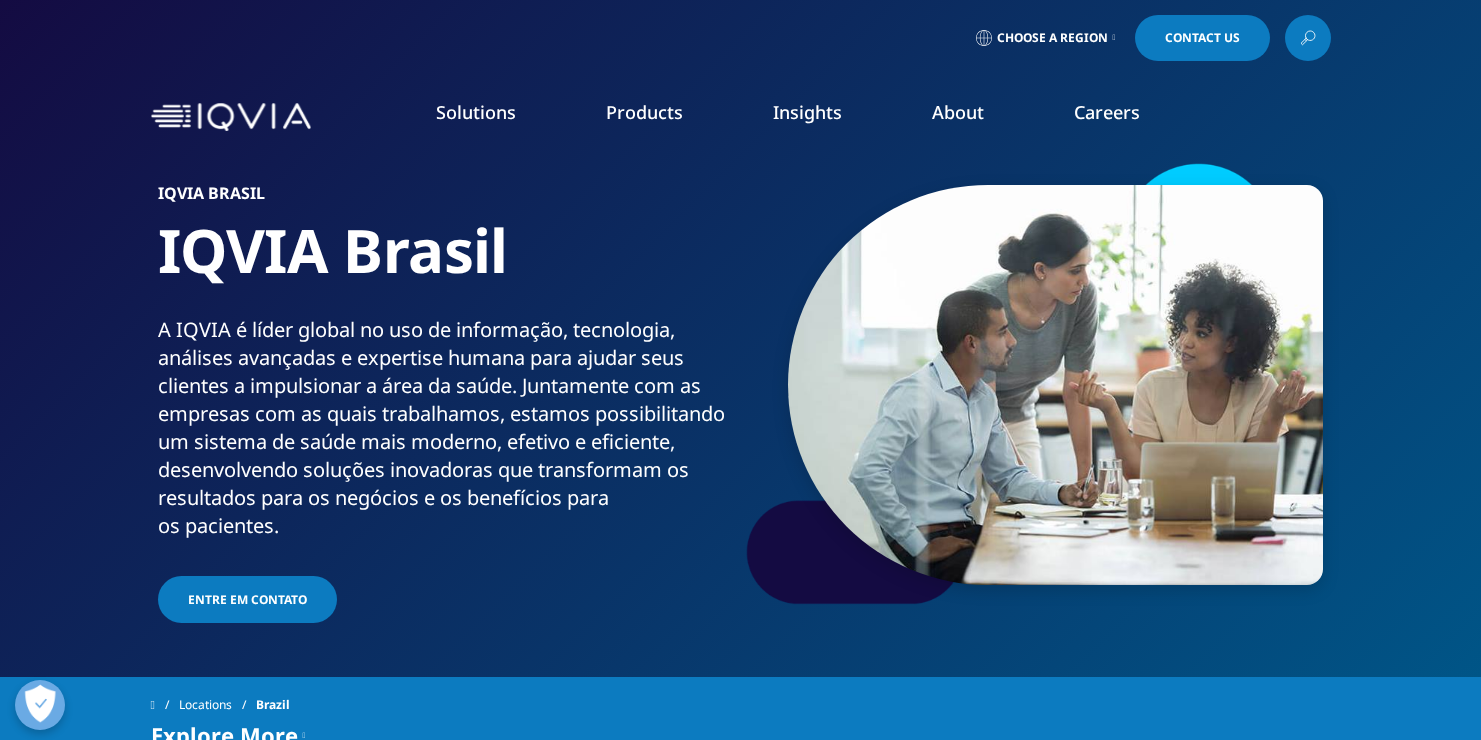 scroll, scrollTop: 0, scrollLeft: 0, axis: both 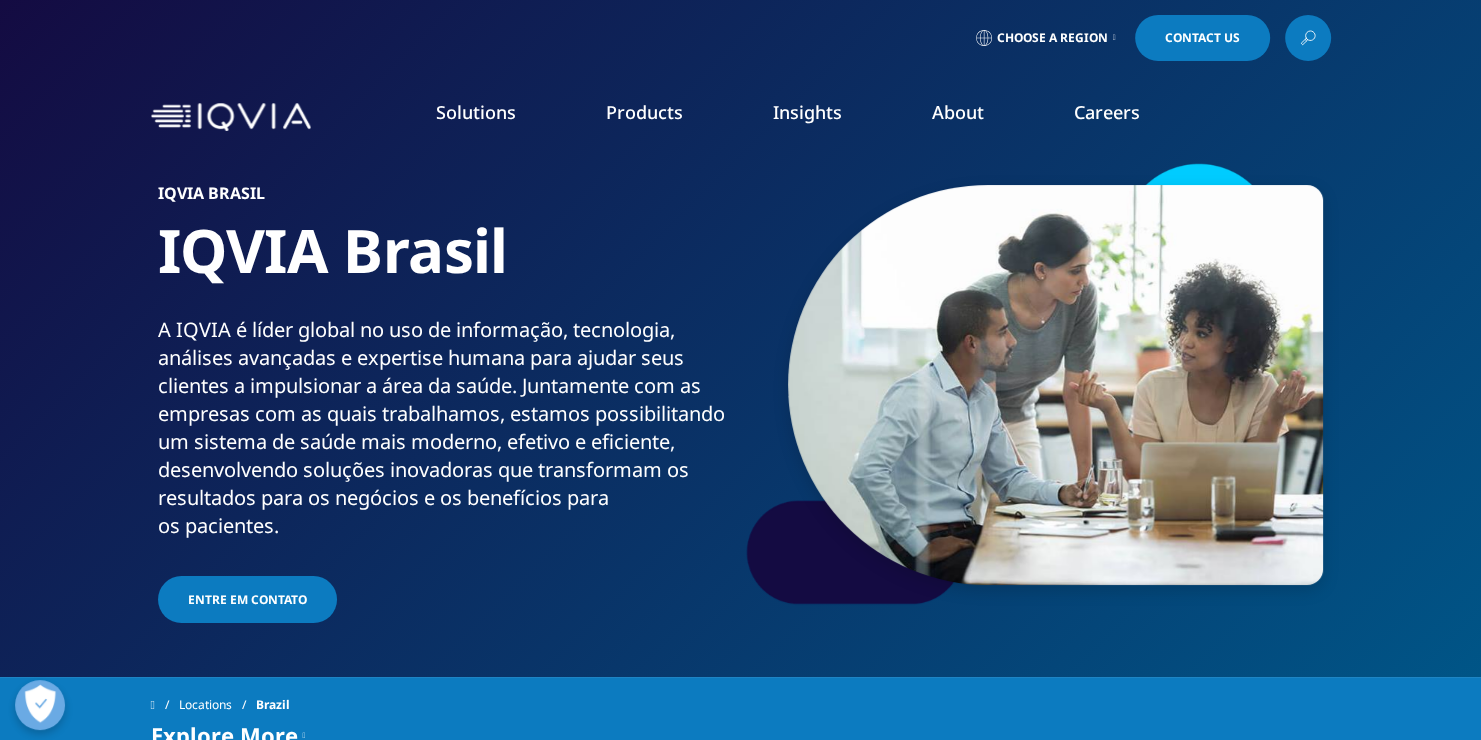 click on "Safety & Pharmacovigilance" at bounding box center [937, 497] 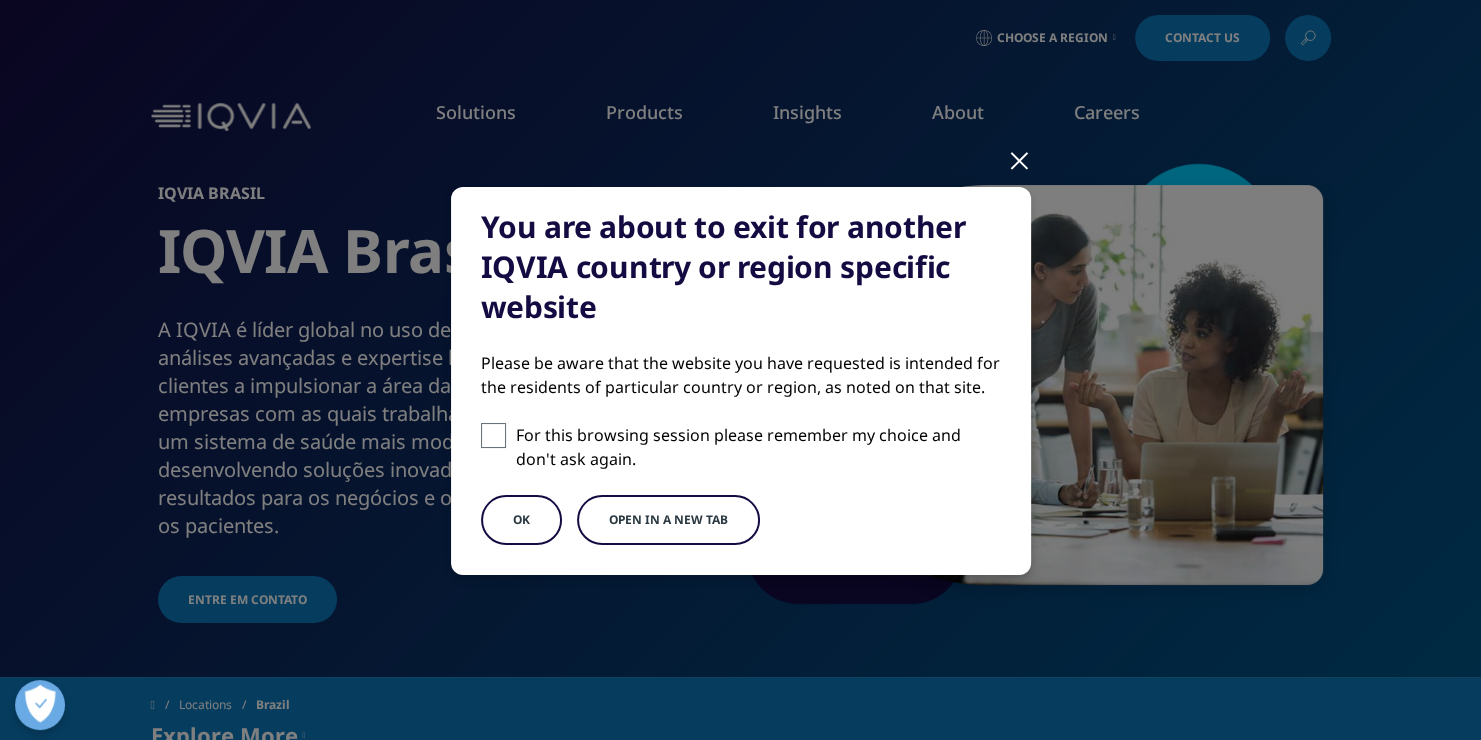 click on "OK" at bounding box center [521, 520] 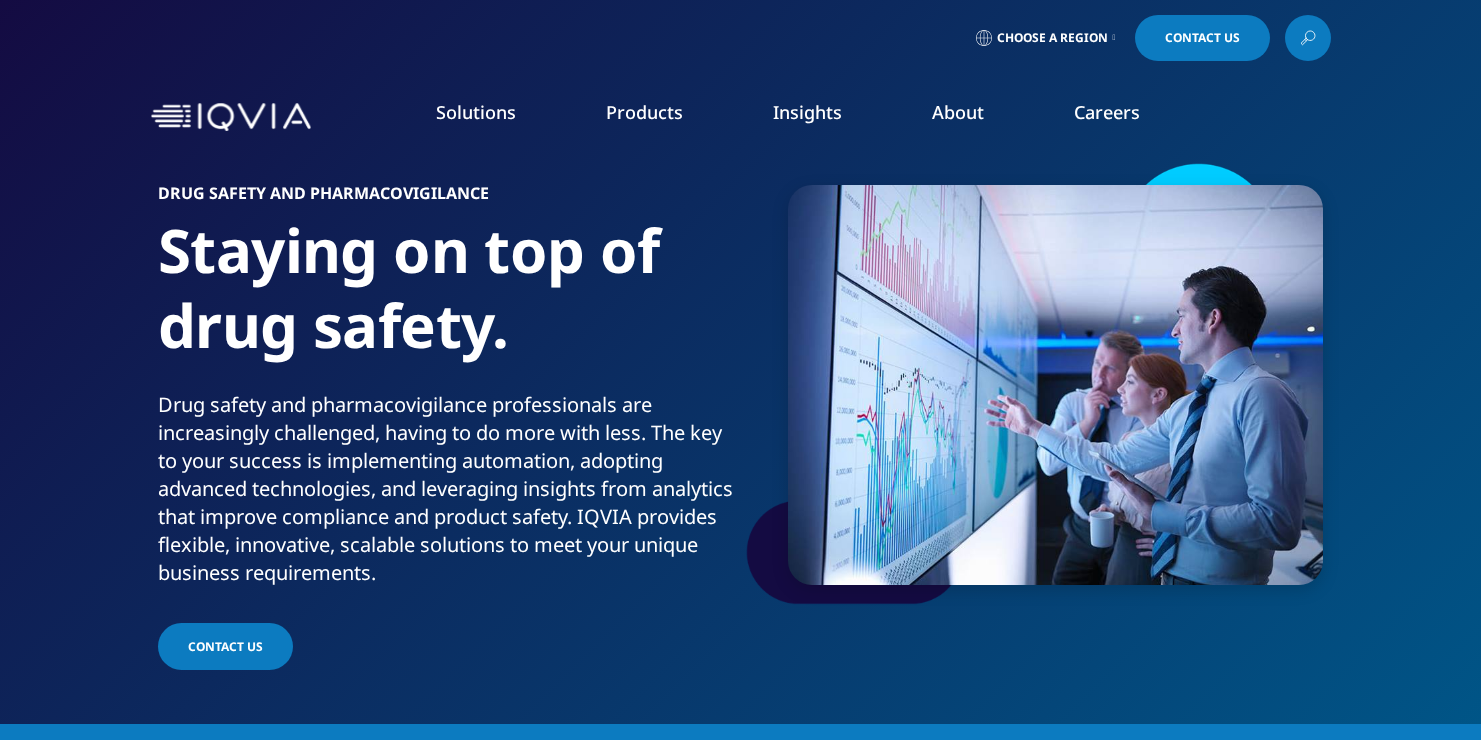 scroll, scrollTop: 0, scrollLeft: 0, axis: both 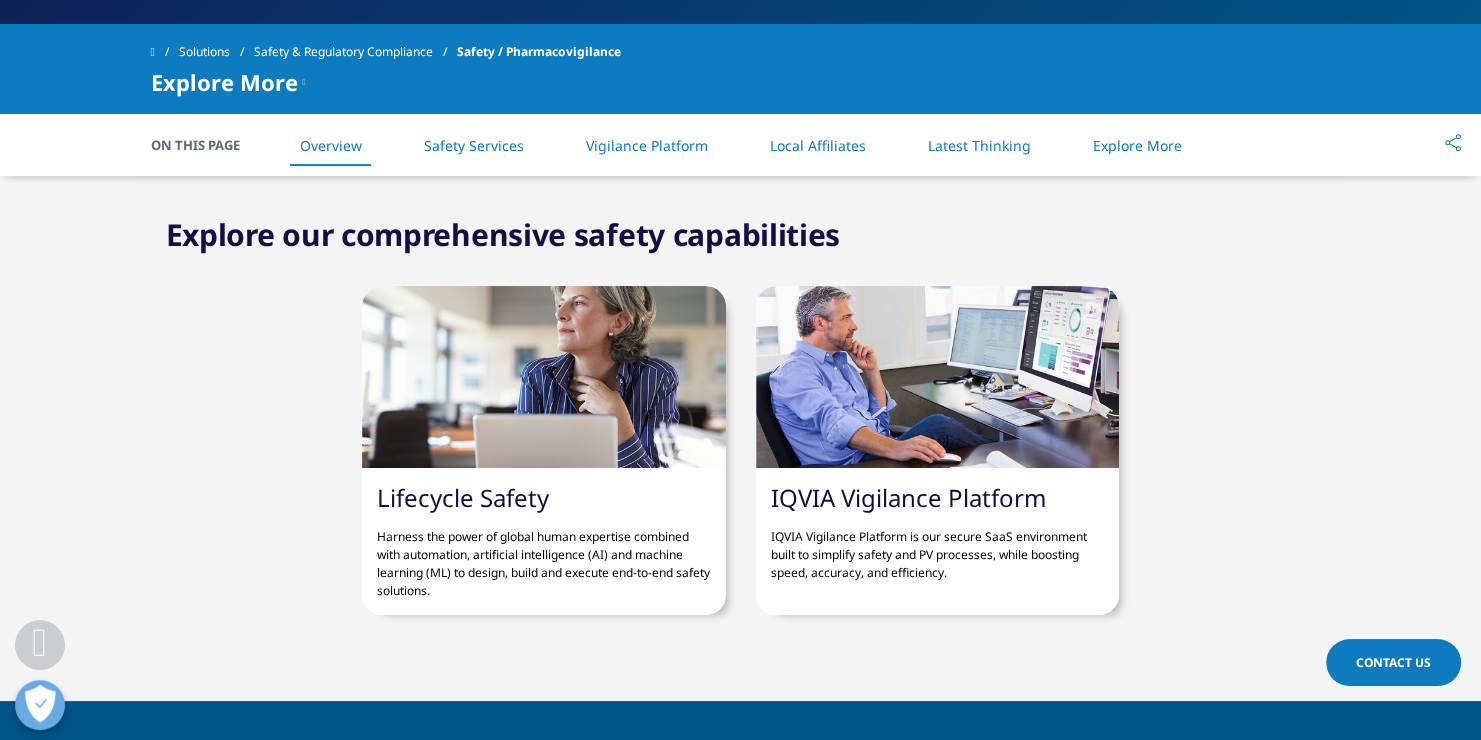 click on "IQVIA Vigilance Platform" at bounding box center [908, 497] 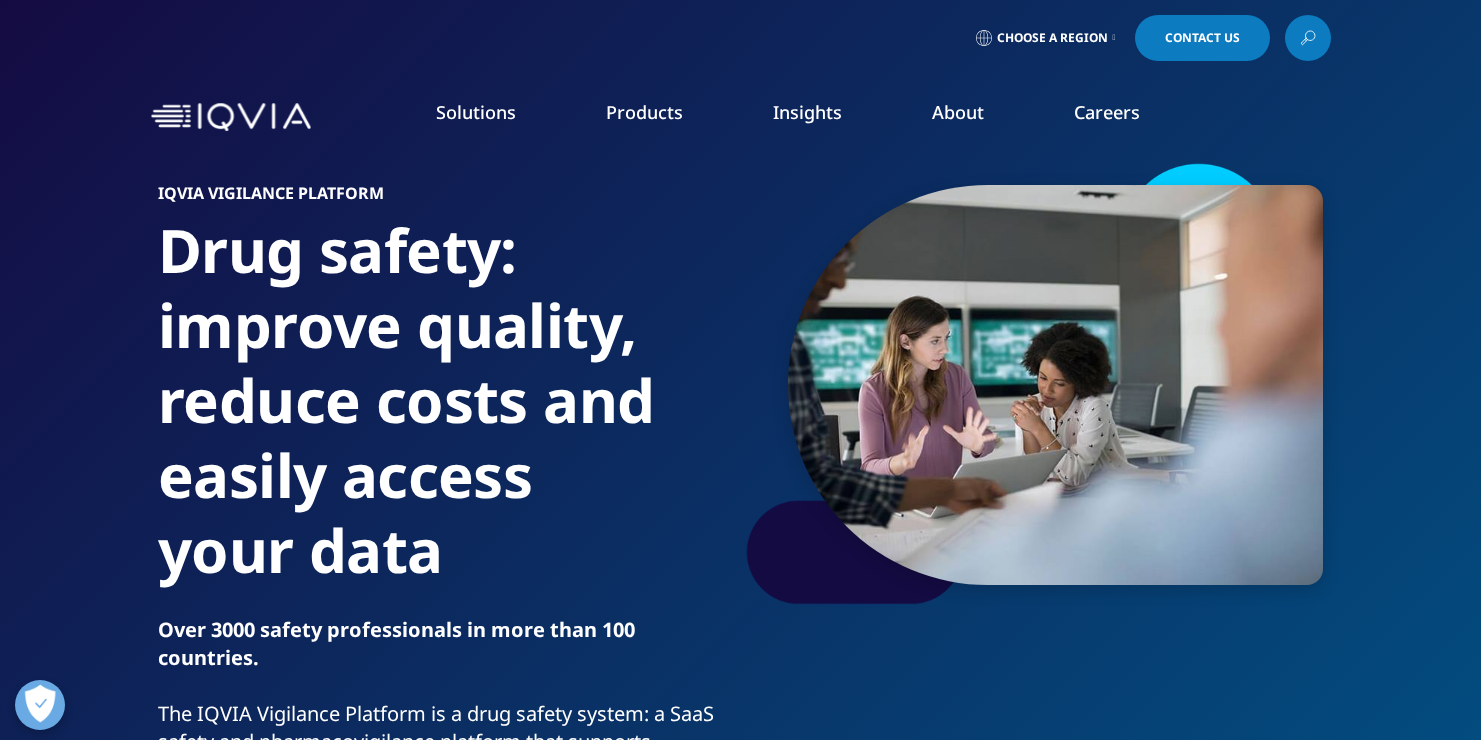 scroll, scrollTop: 0, scrollLeft: 0, axis: both 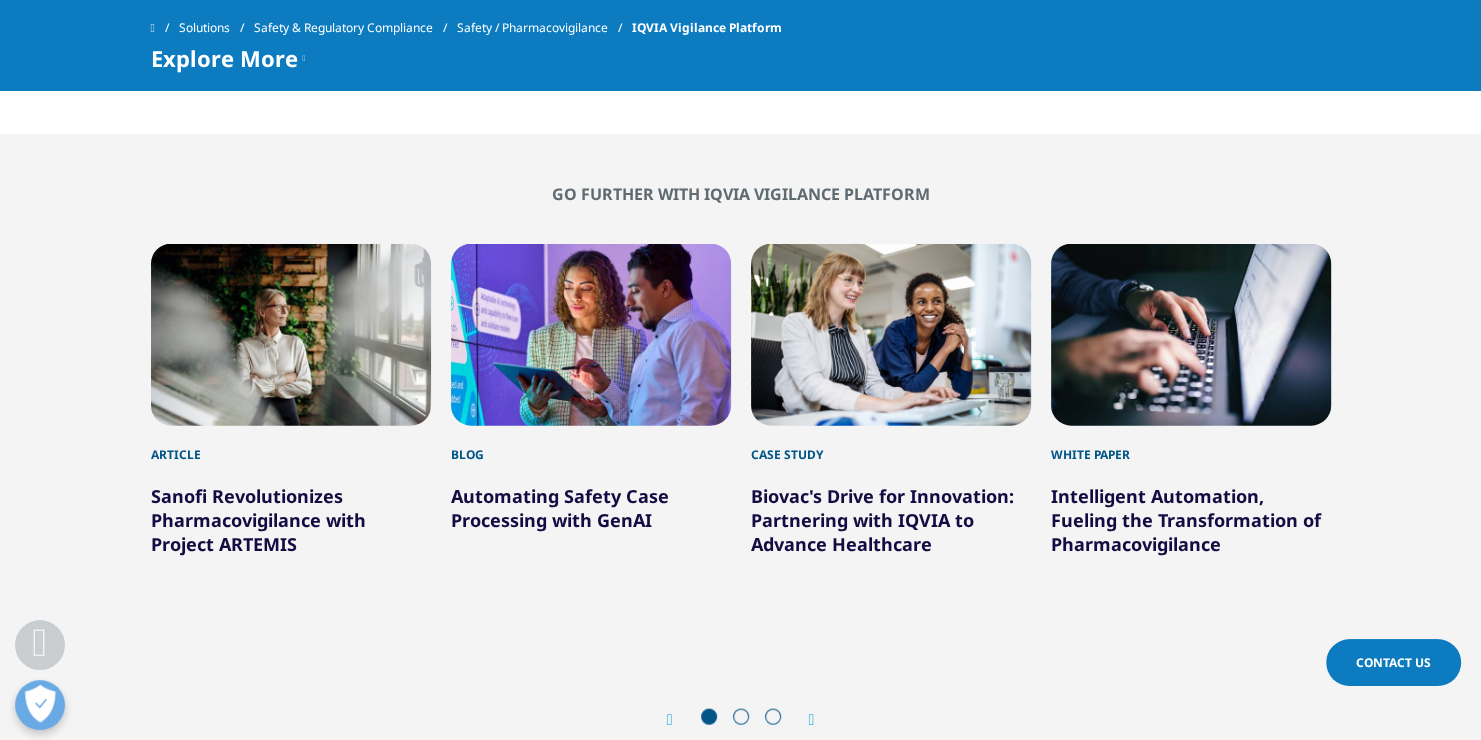 click at bounding box center [1191, 335] 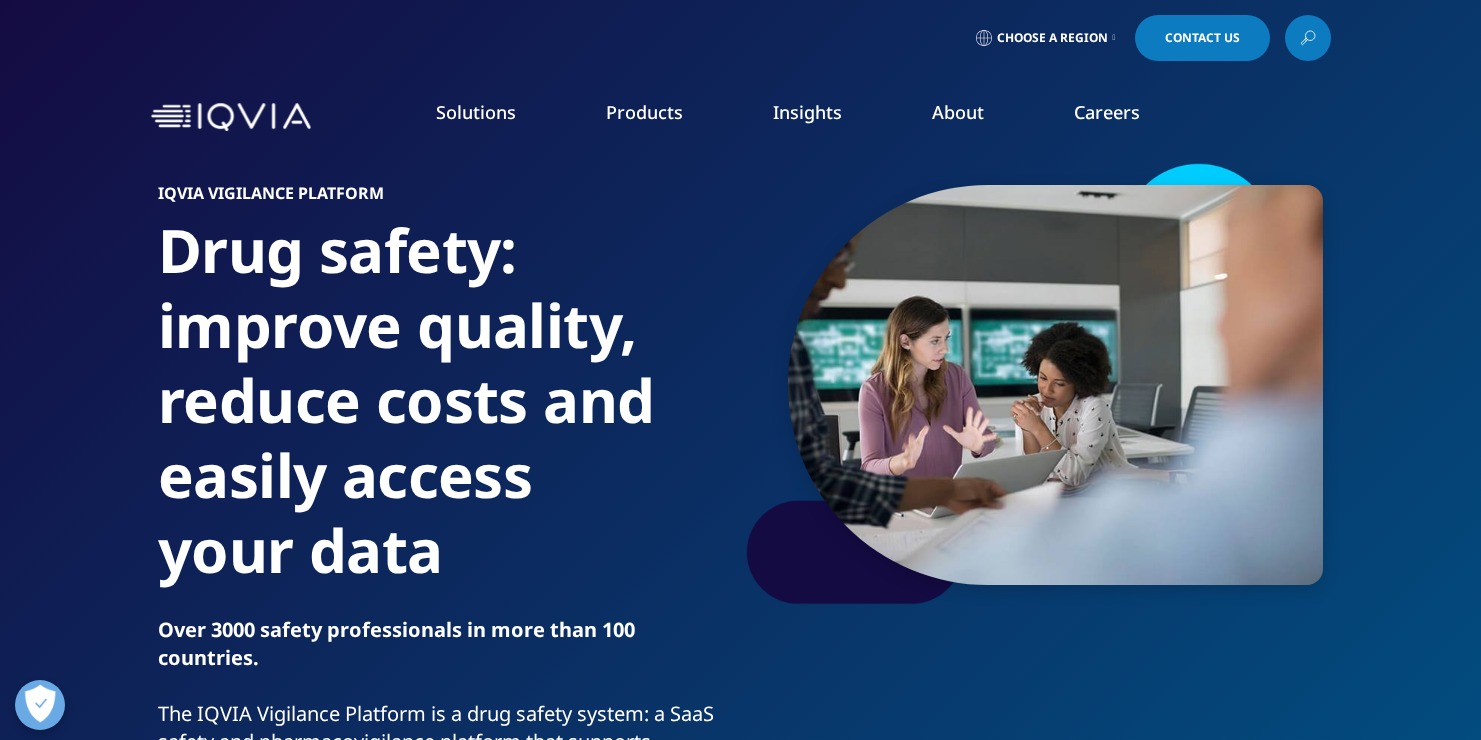 scroll, scrollTop: 0, scrollLeft: 0, axis: both 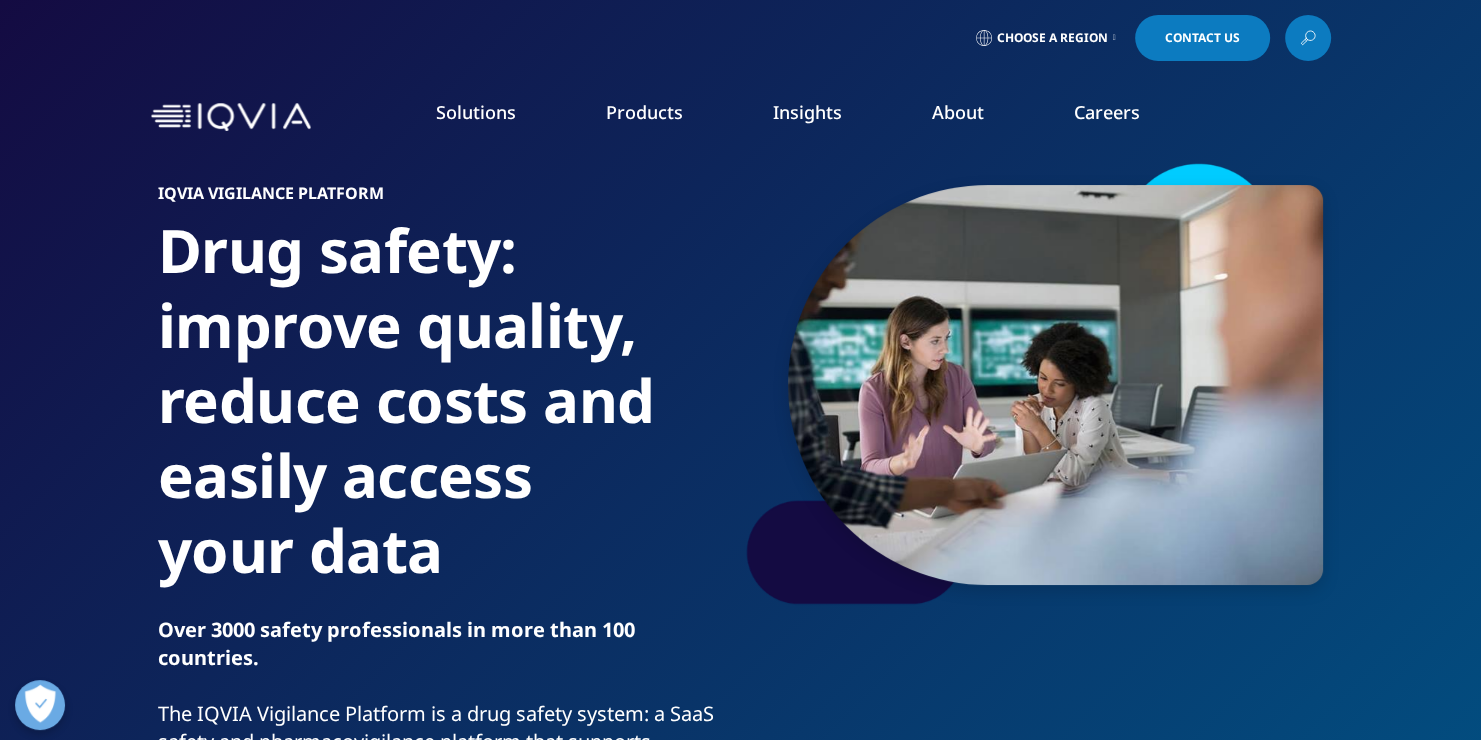 click on "Information Management" at bounding box center (574, 251) 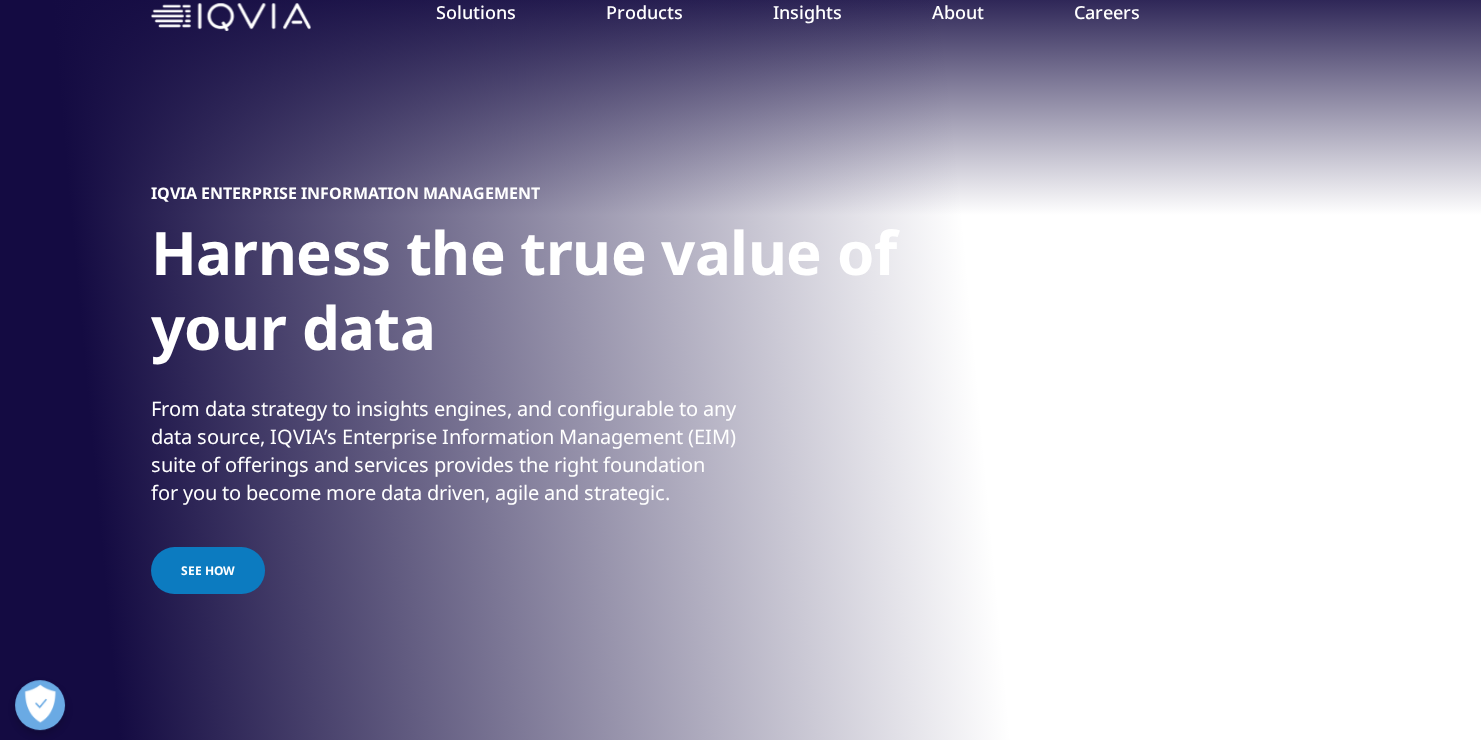 scroll, scrollTop: 100, scrollLeft: 0, axis: vertical 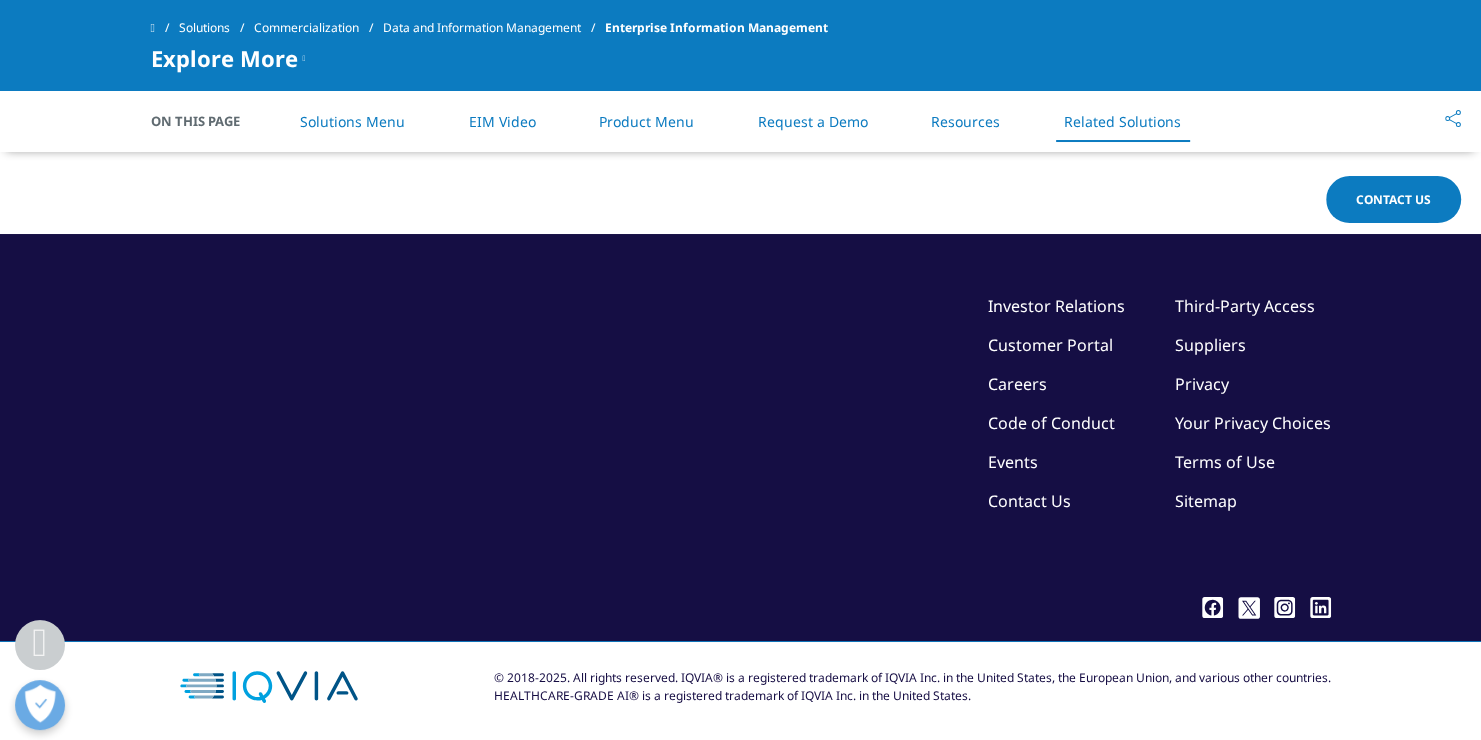 click on "Events" at bounding box center (1013, 462) 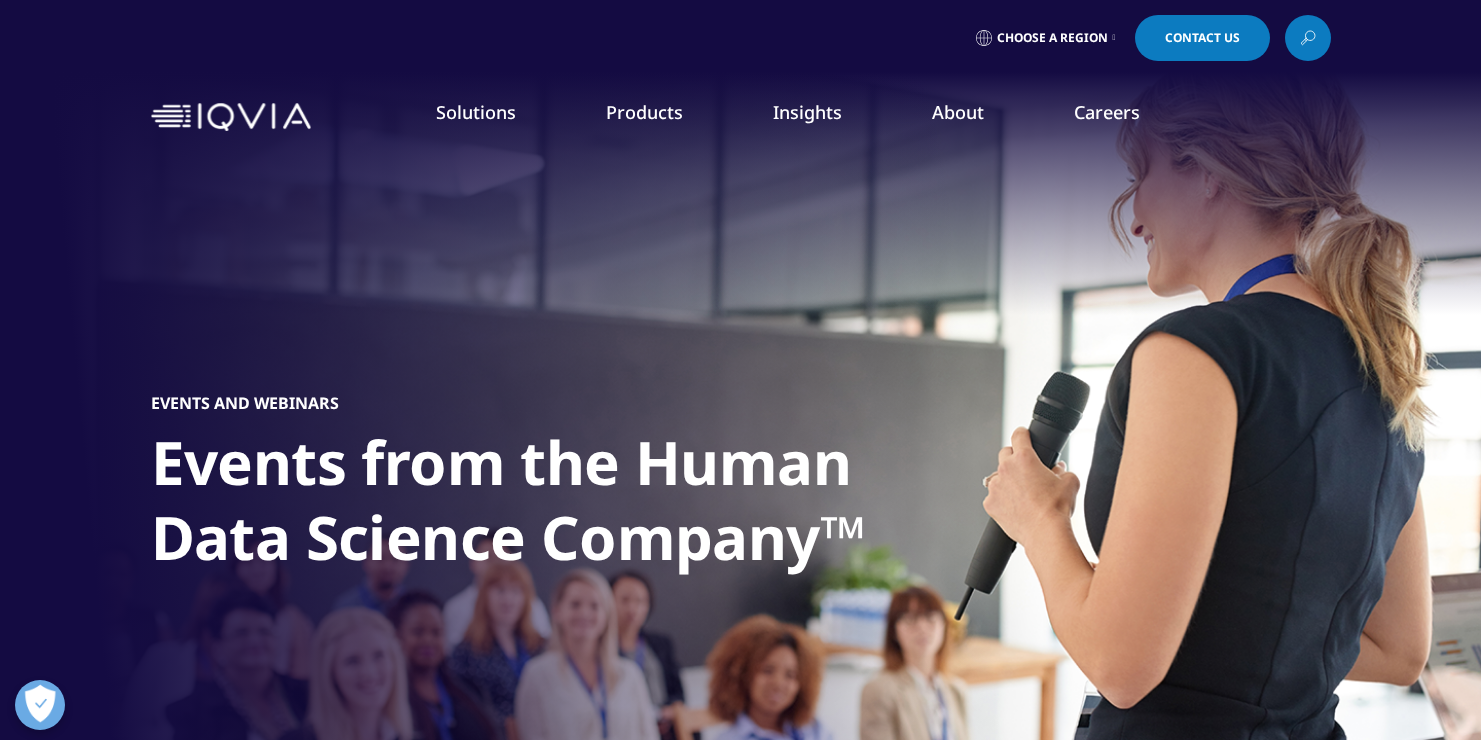 scroll, scrollTop: 0, scrollLeft: 0, axis: both 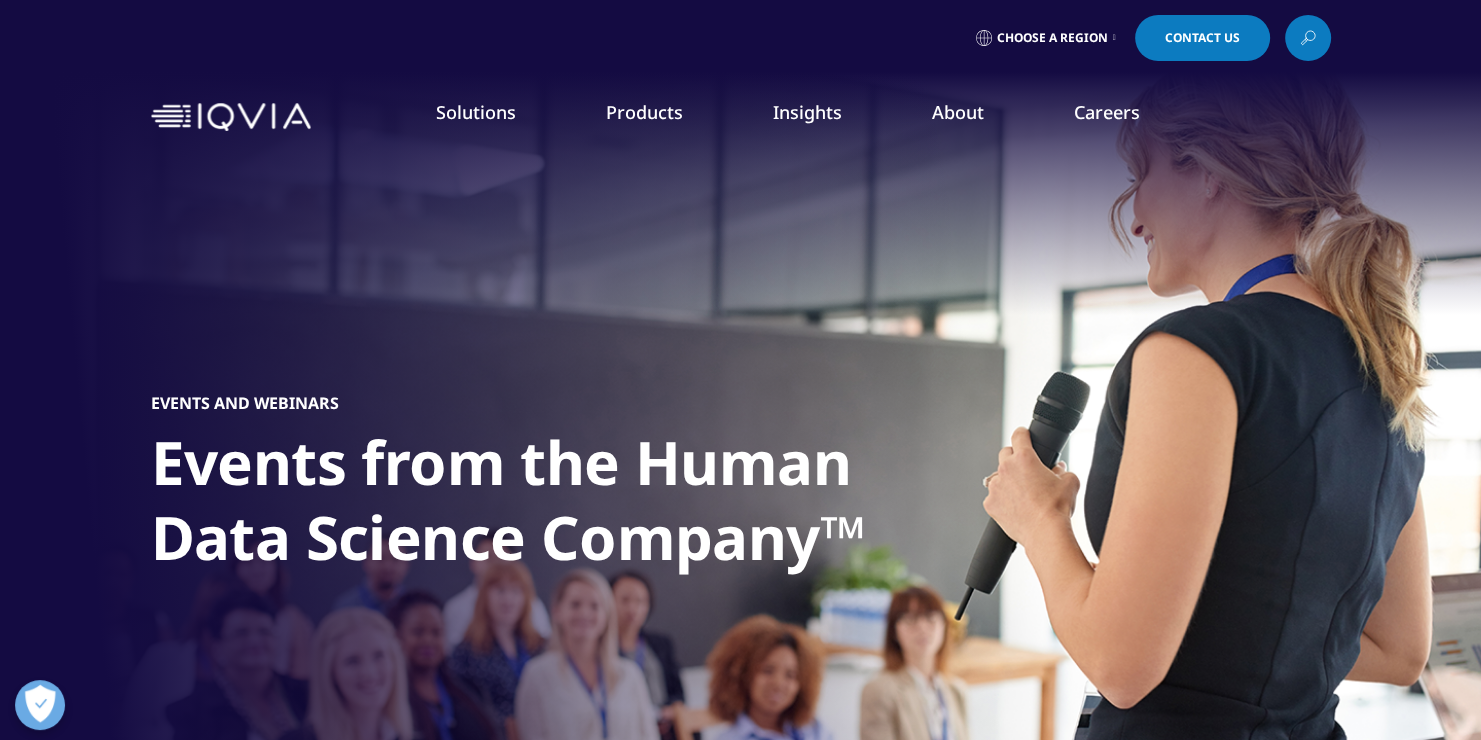 click on "Choose a Region" at bounding box center (1052, 38) 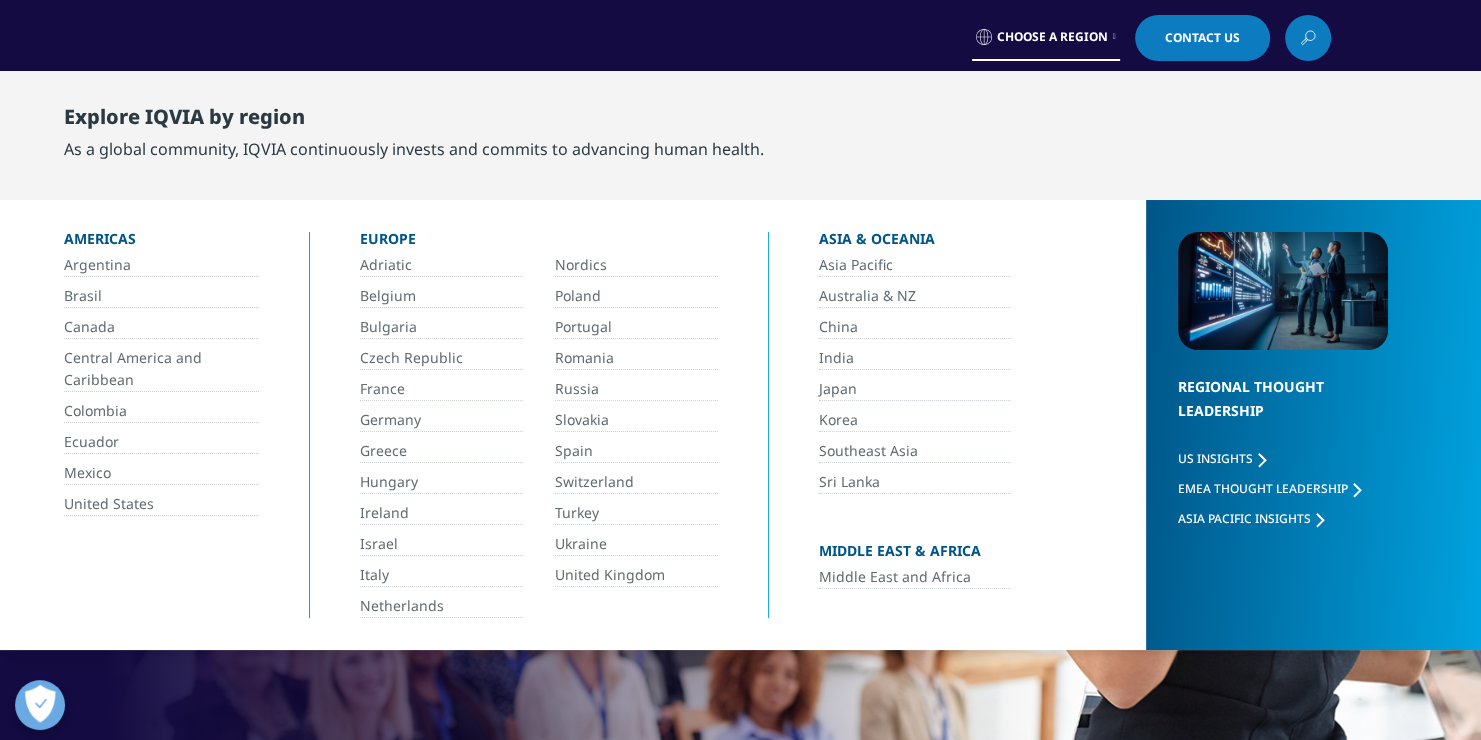 click on "Choose a Region" at bounding box center (1052, 37) 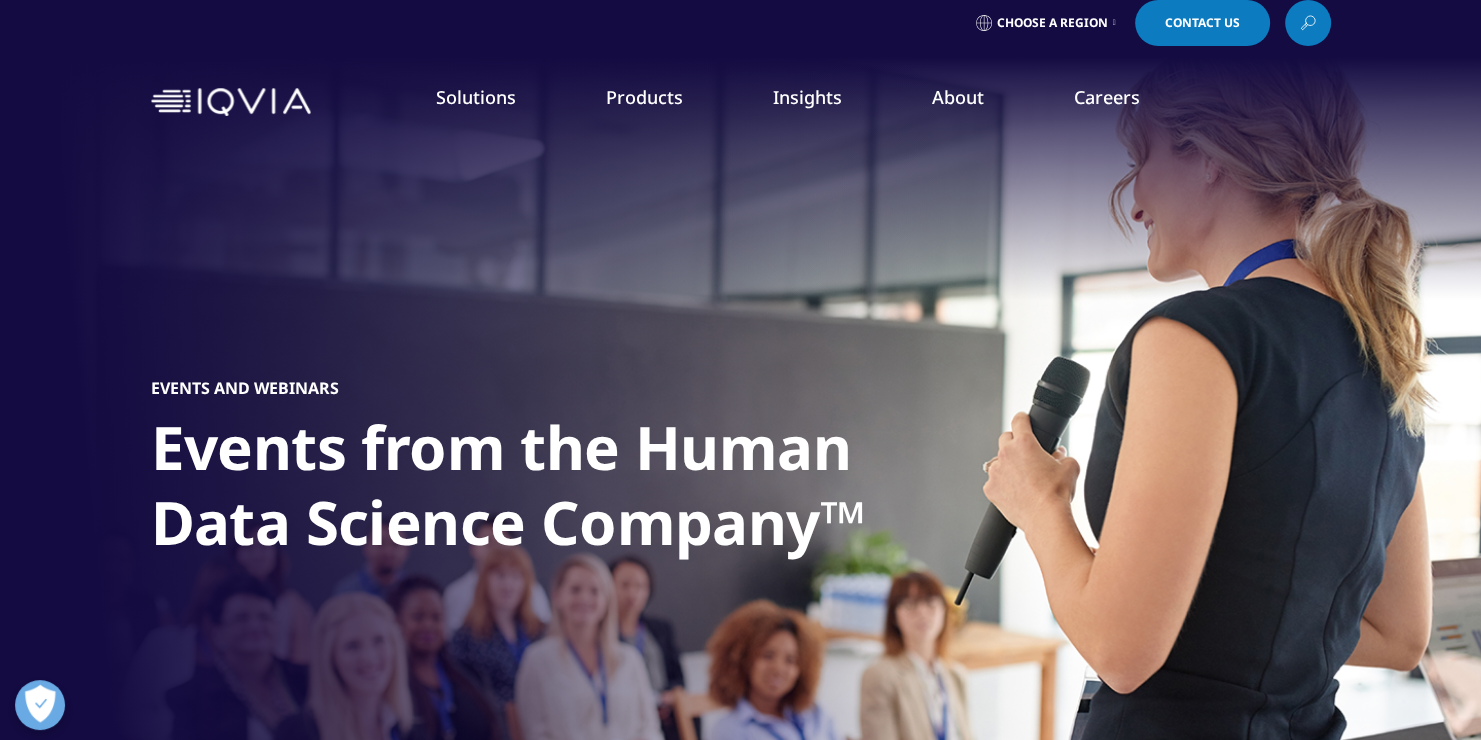 scroll, scrollTop: 0, scrollLeft: 0, axis: both 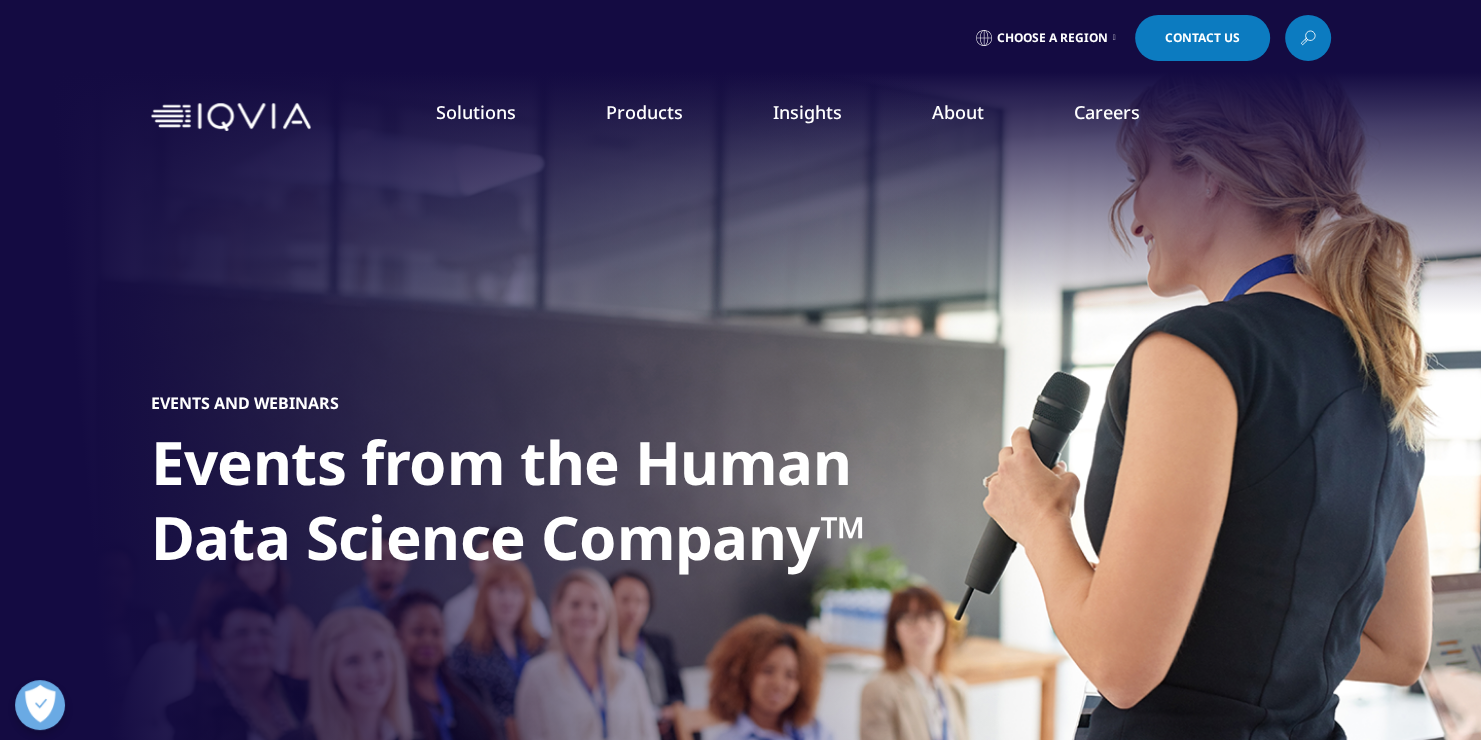 click on "Benefits" at bounding box center (206, 362) 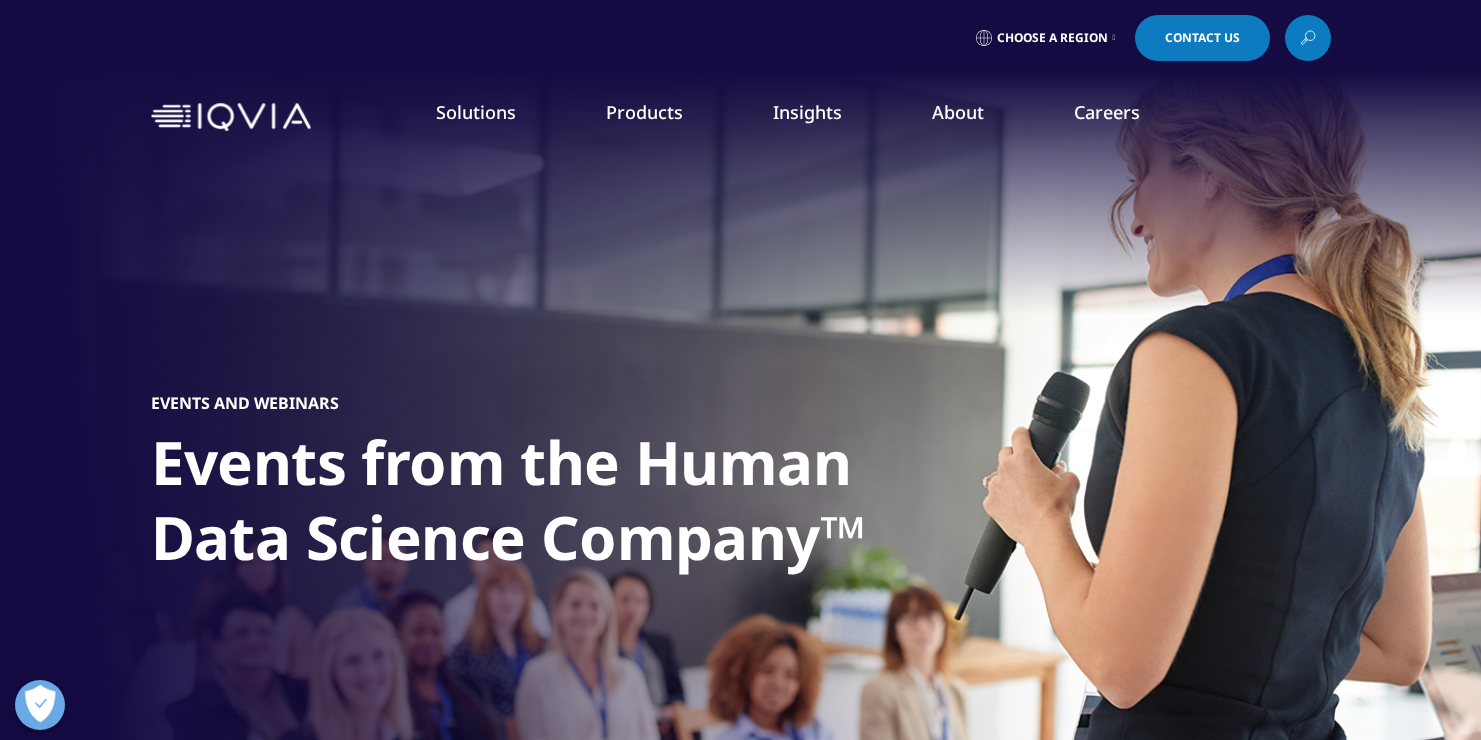 scroll, scrollTop: 0, scrollLeft: 0, axis: both 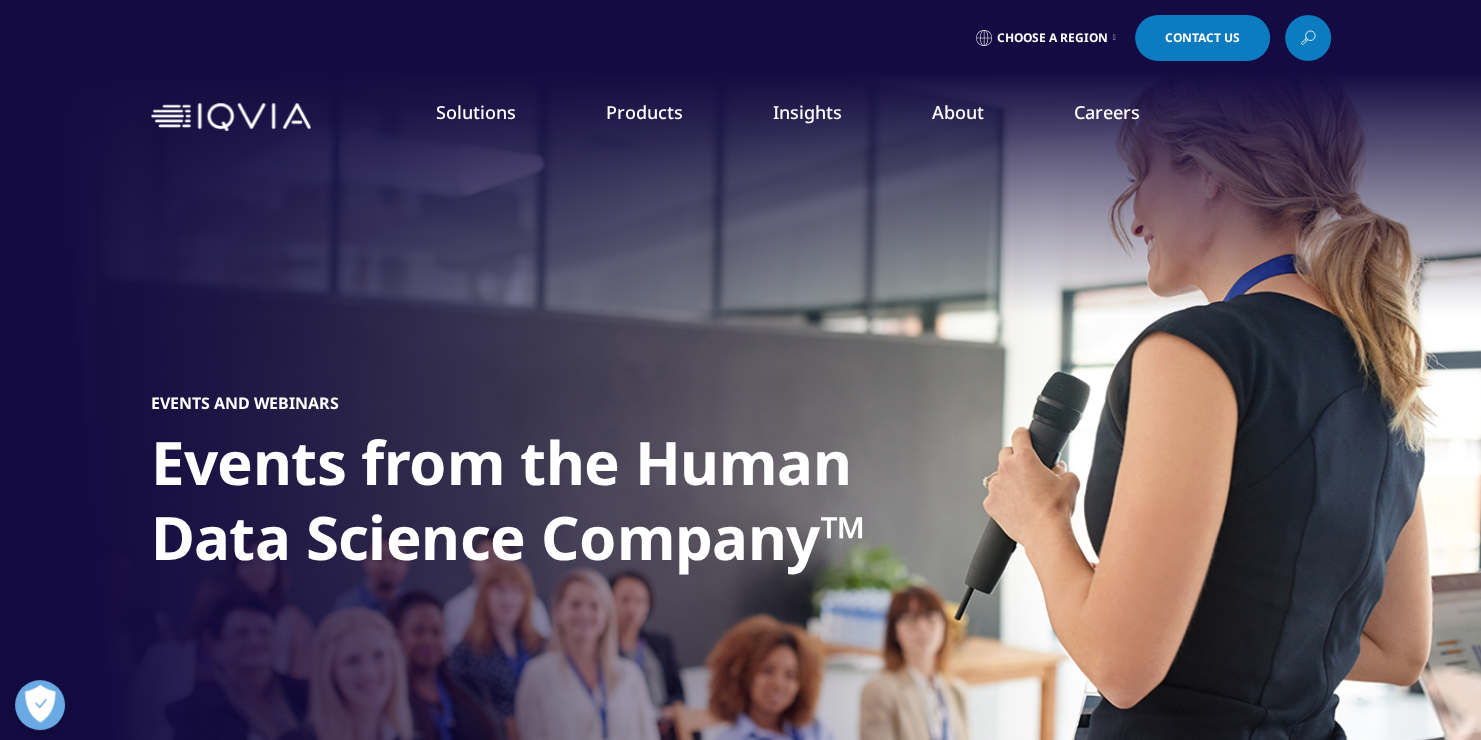 click on "Safety & Pharmacovigilance" at bounding box center [937, 497] 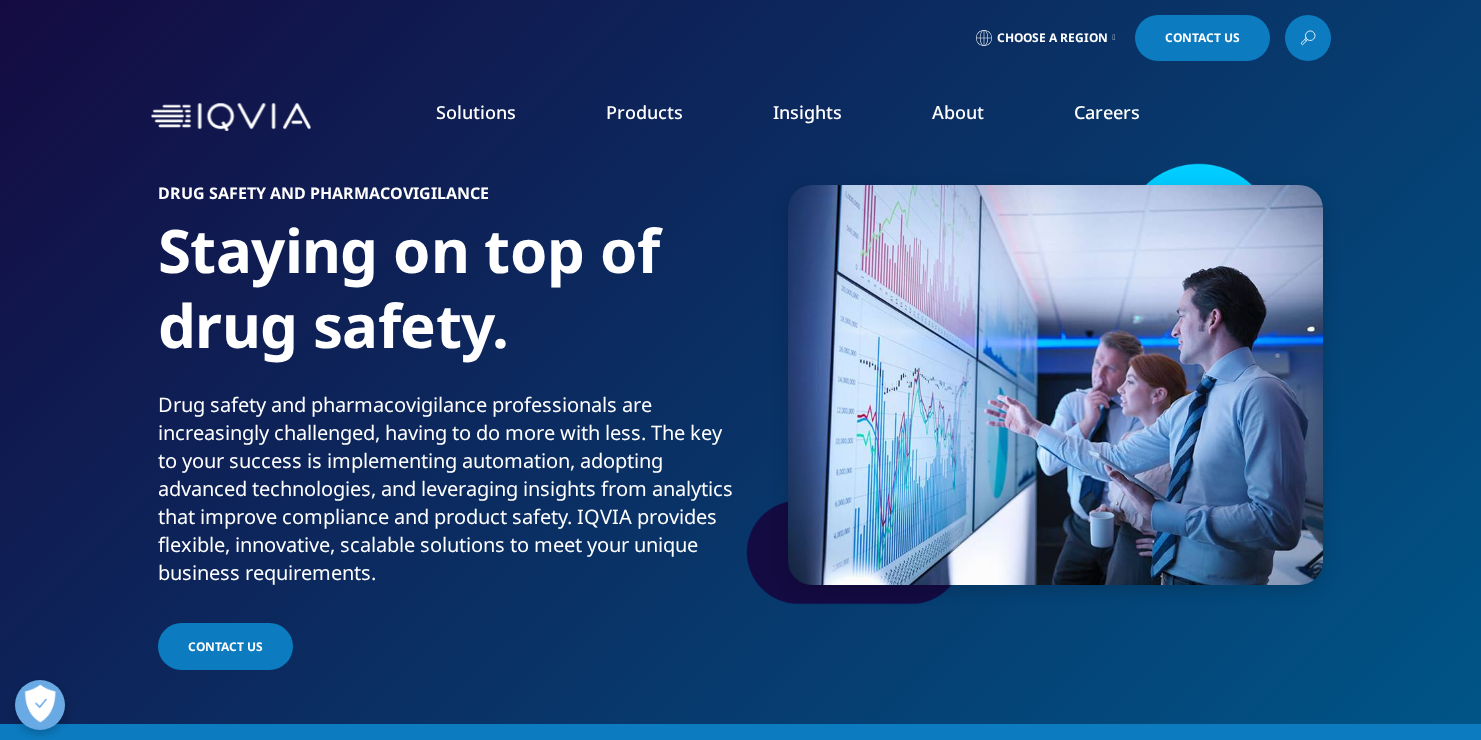 scroll, scrollTop: 0, scrollLeft: 0, axis: both 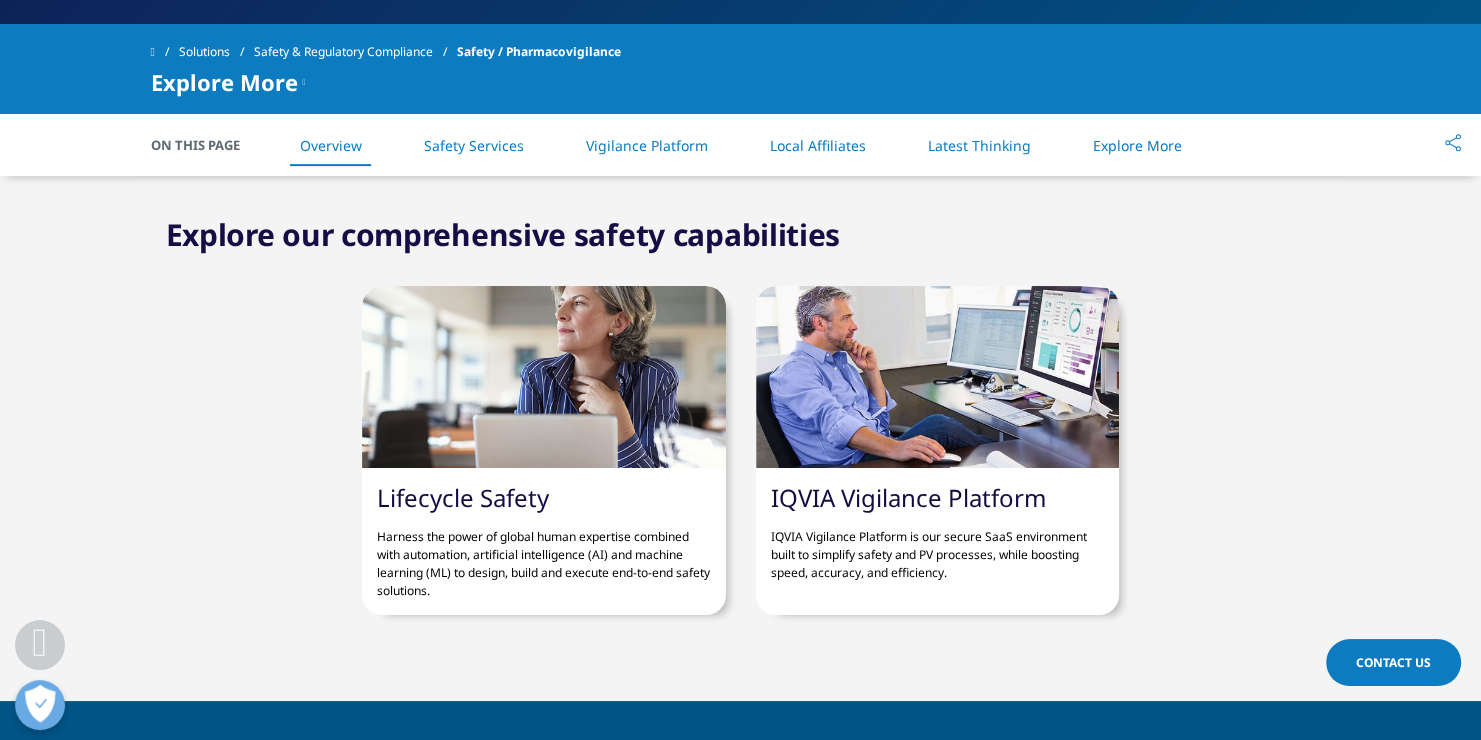 click on "Harness the power of global human expertise combined with automation, artificial intelligence (AI) and machine learning (ML) to design, build and execute end-to-end safety solutions." at bounding box center (543, 556) 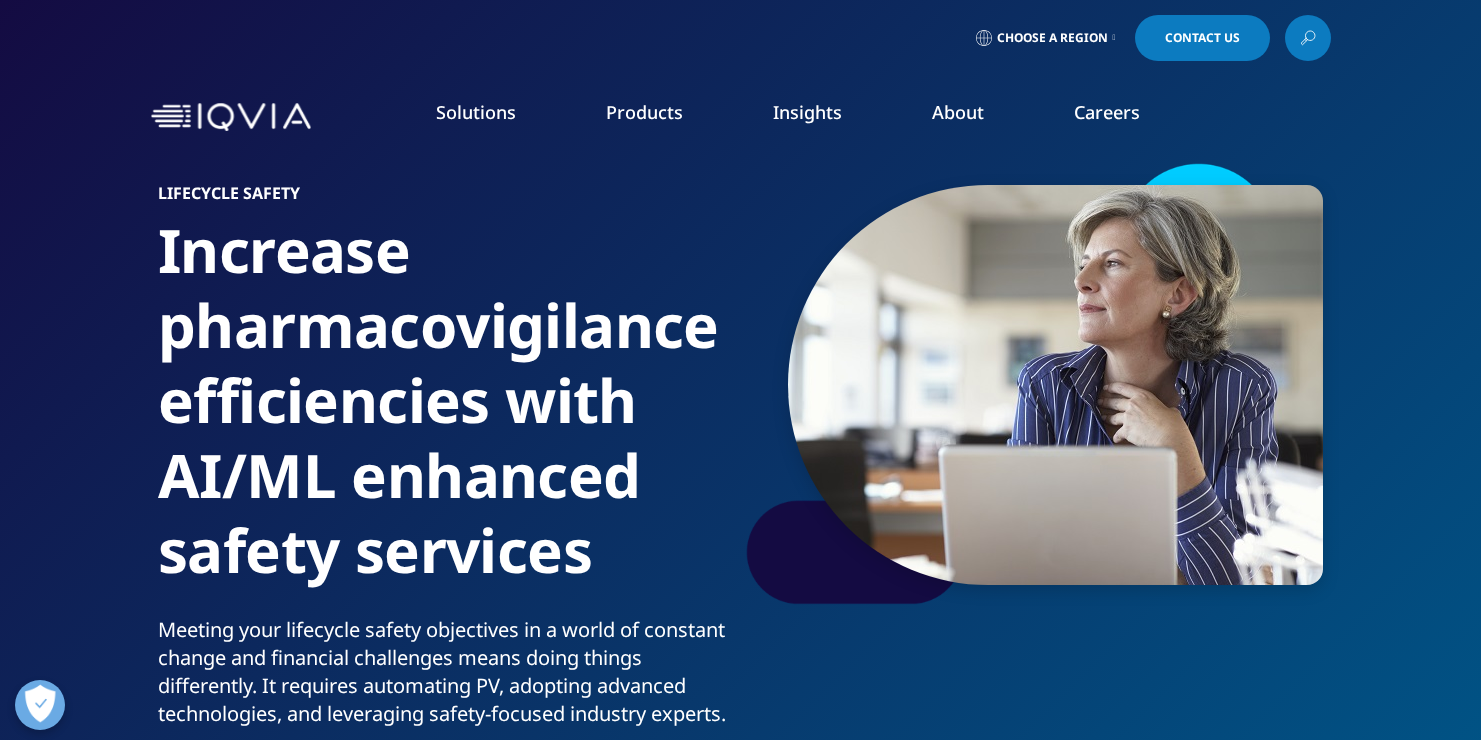 scroll, scrollTop: 100, scrollLeft: 0, axis: vertical 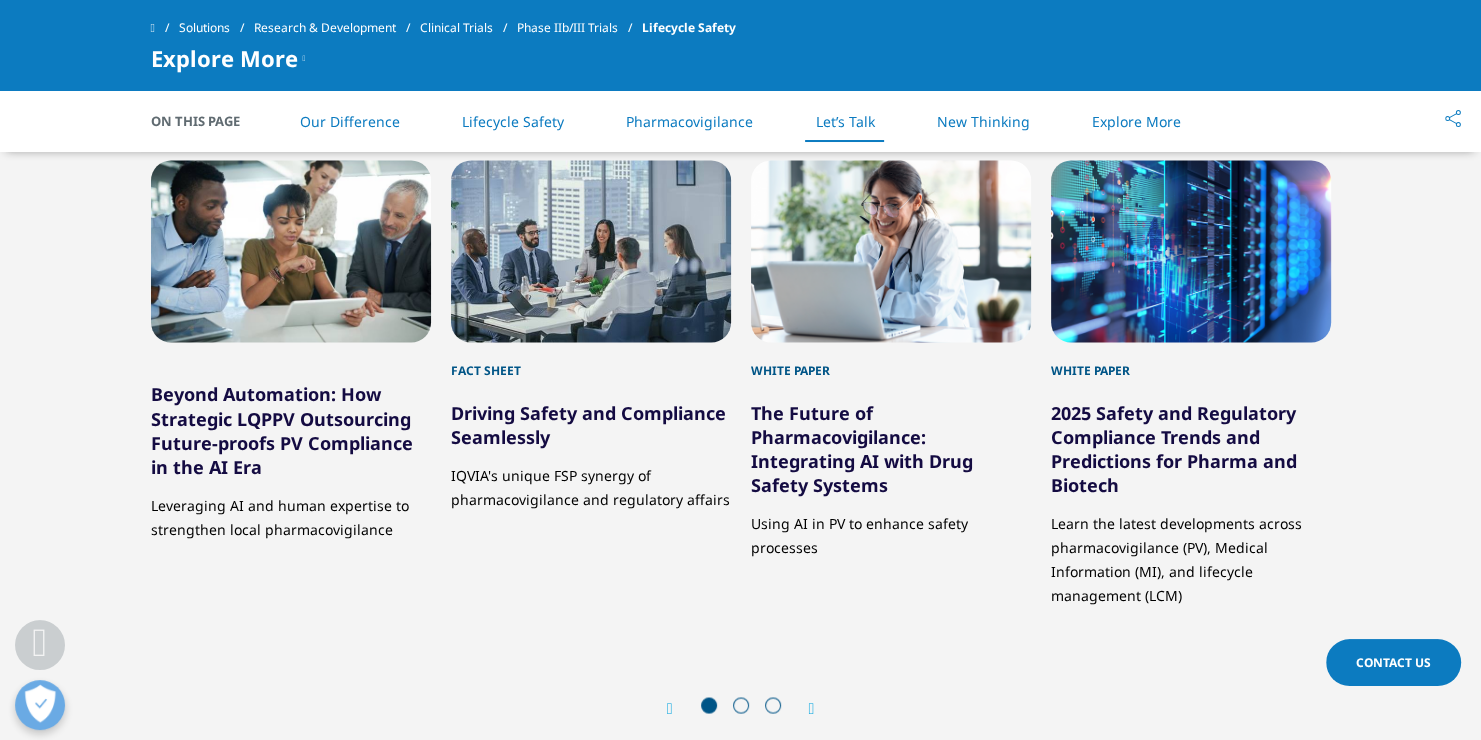 click on "The Future of Pharmacovigilance: Integrating AI with Drug Safety Systems" at bounding box center [862, 448] 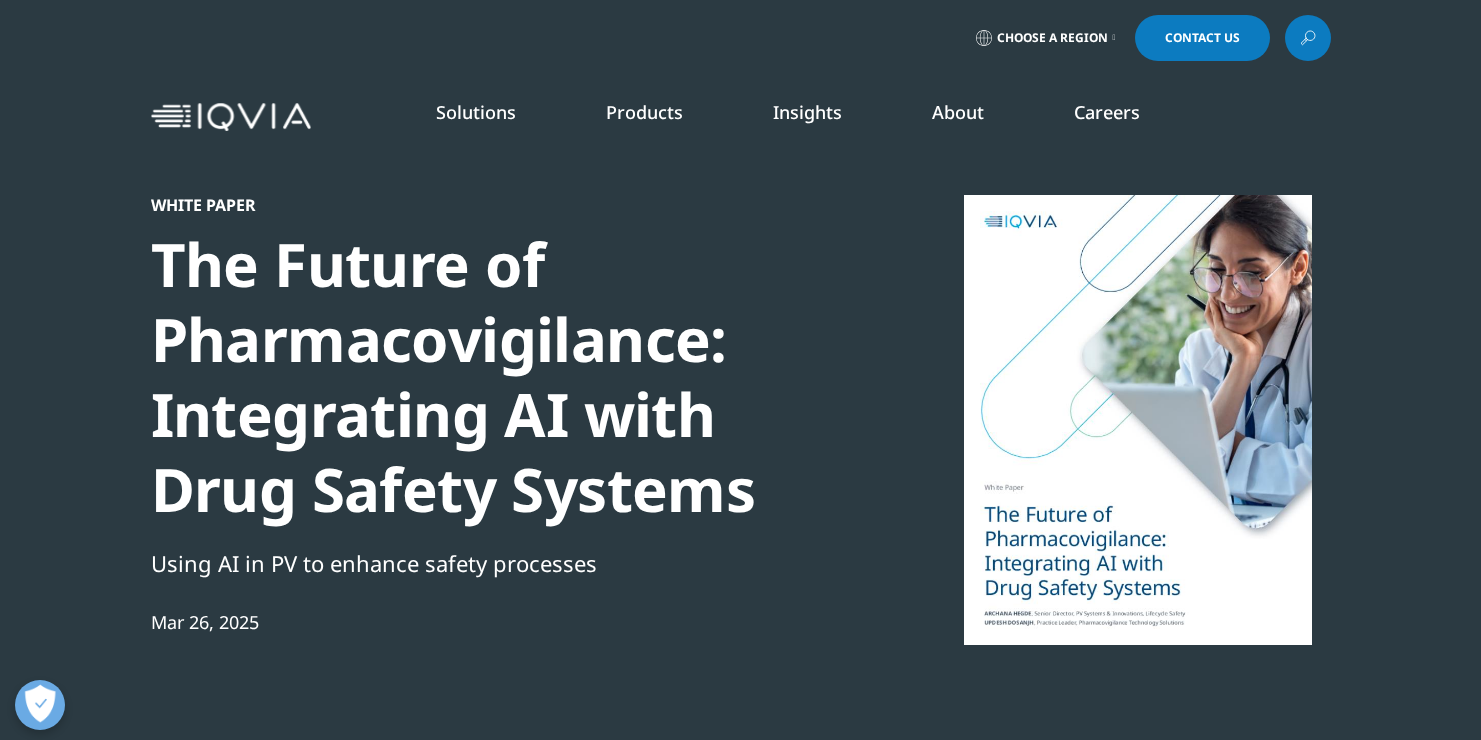 scroll, scrollTop: 0, scrollLeft: 0, axis: both 